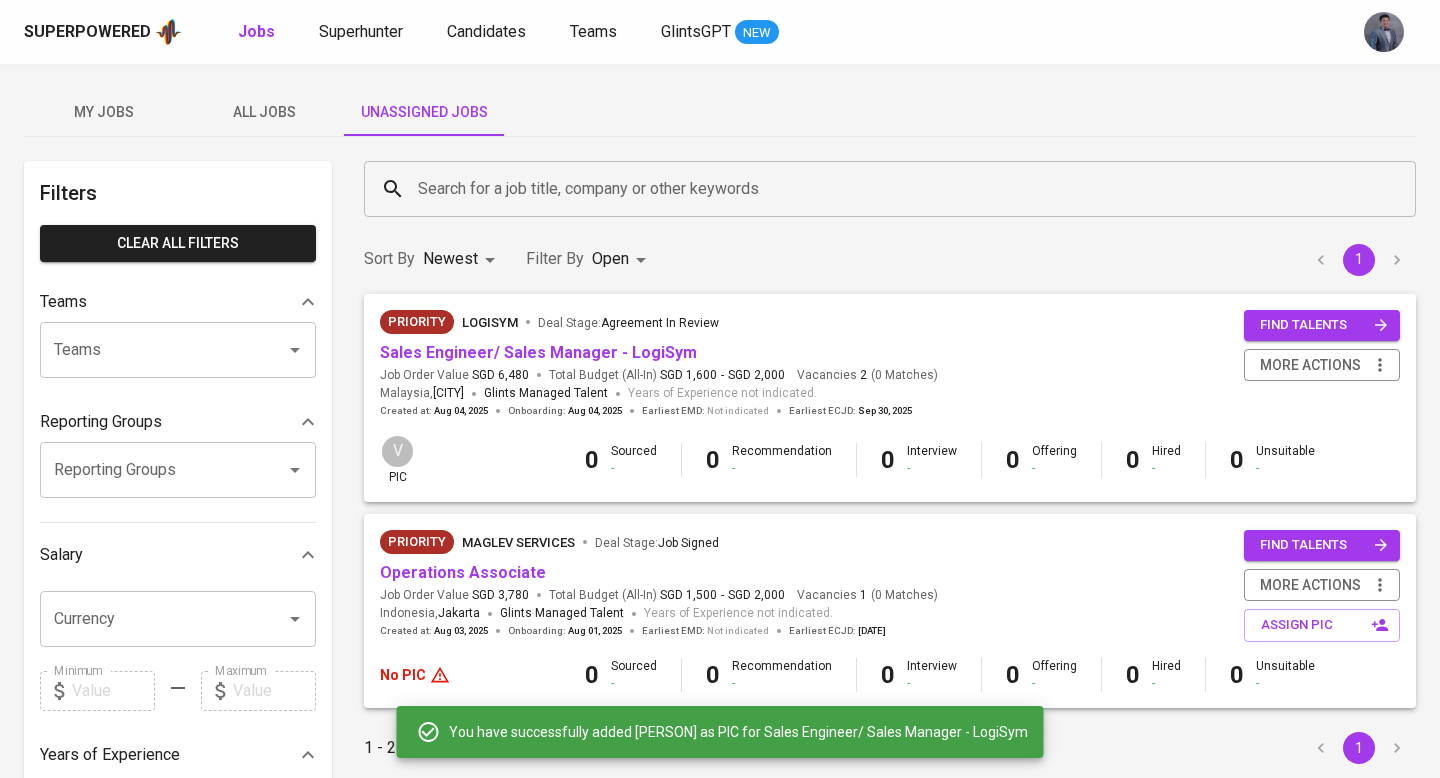 scroll, scrollTop: 37, scrollLeft: 0, axis: vertical 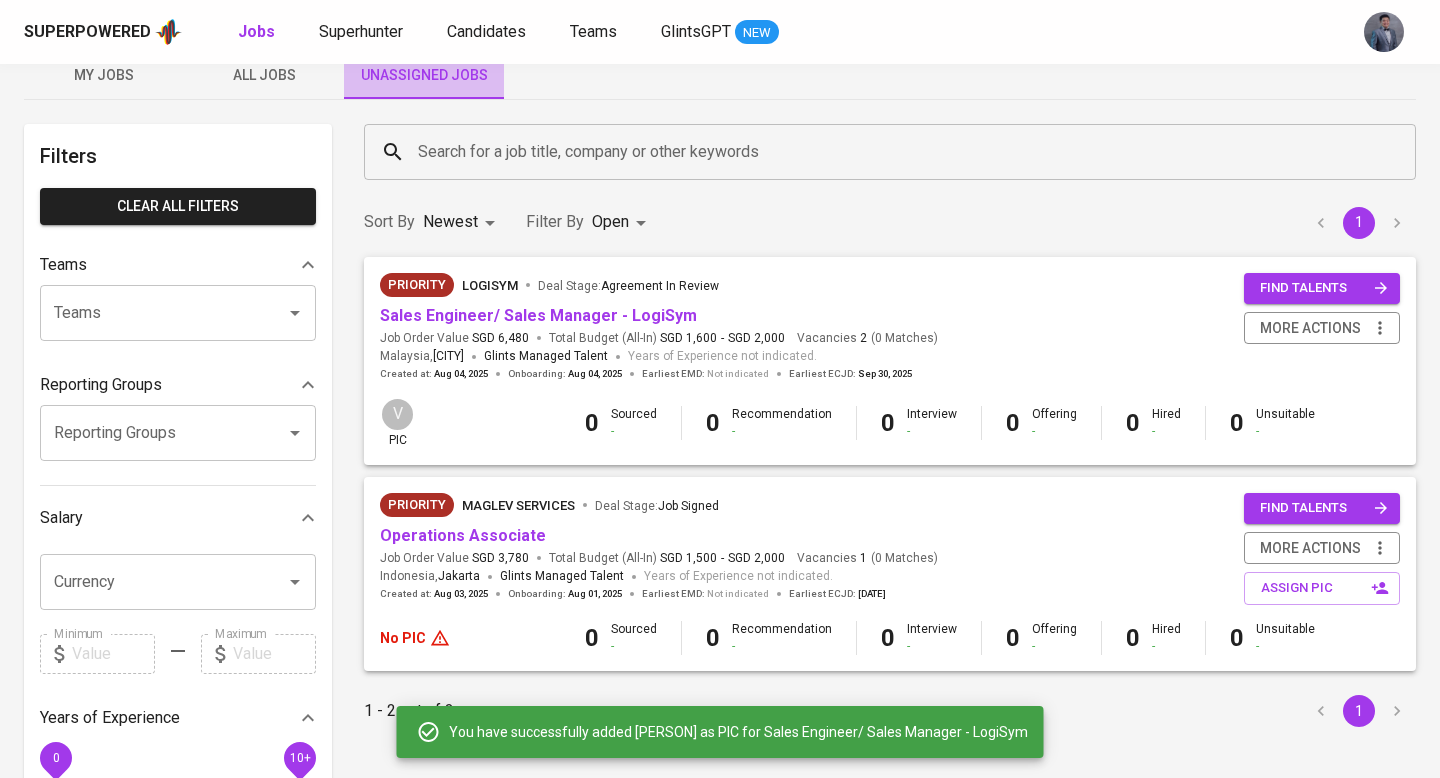 click on "Unassigned Jobs" at bounding box center [424, 75] 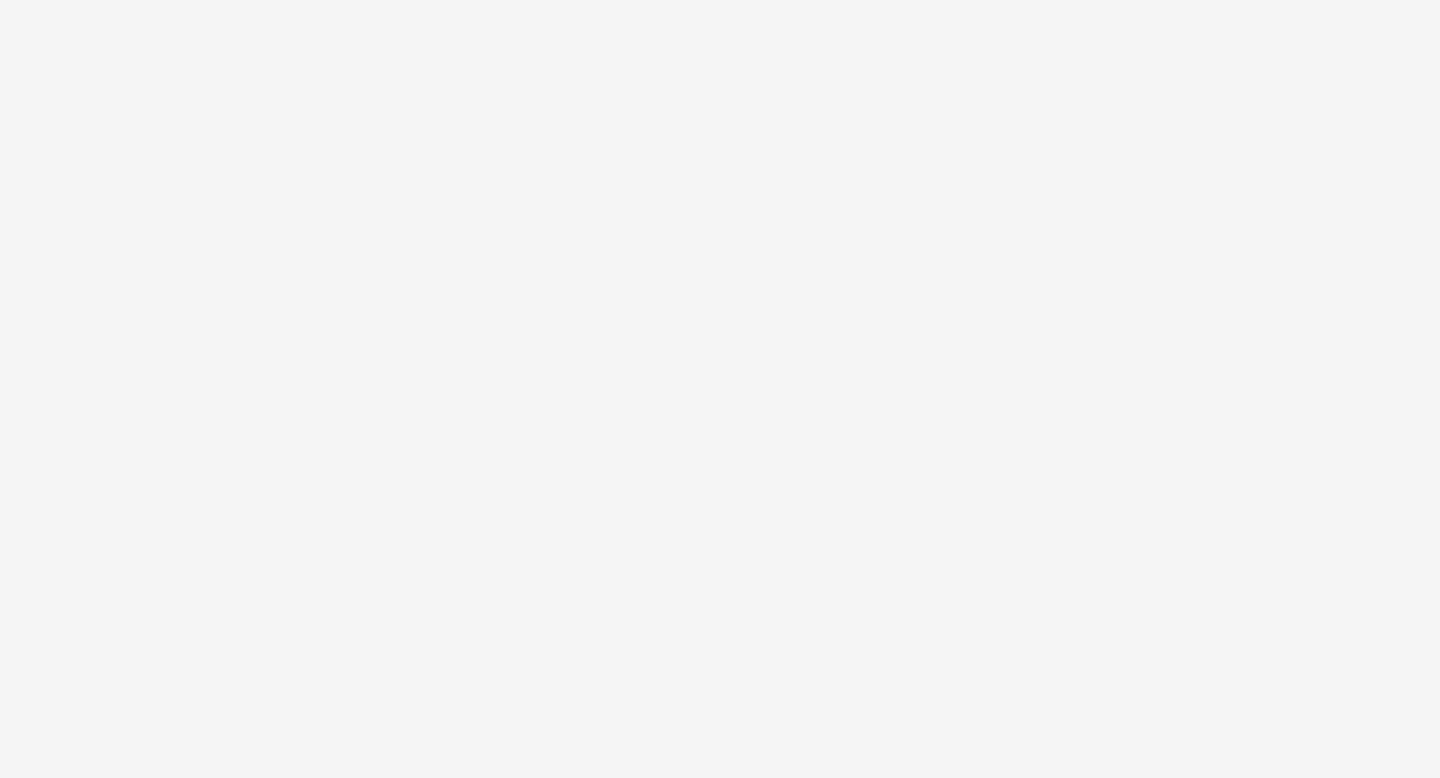 scroll, scrollTop: 0, scrollLeft: 0, axis: both 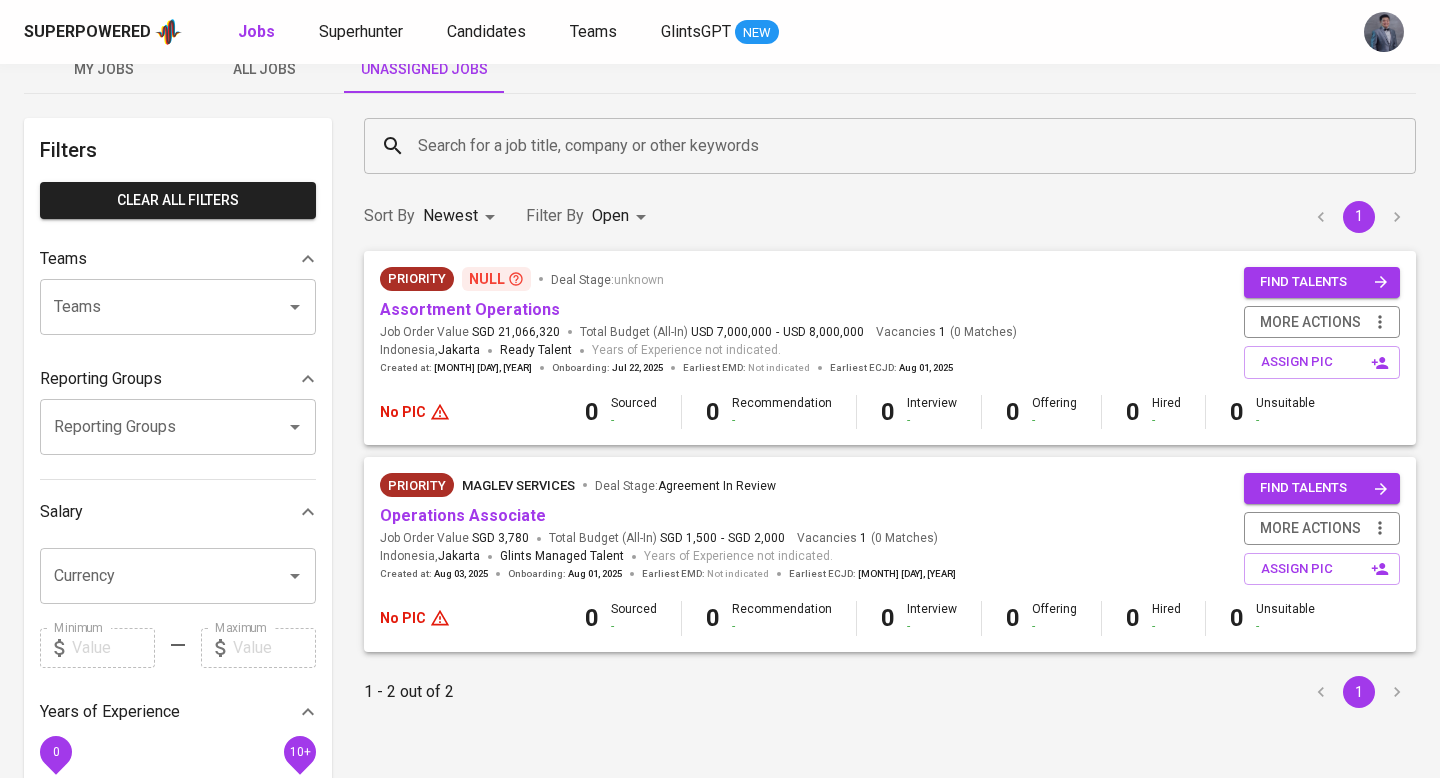 click 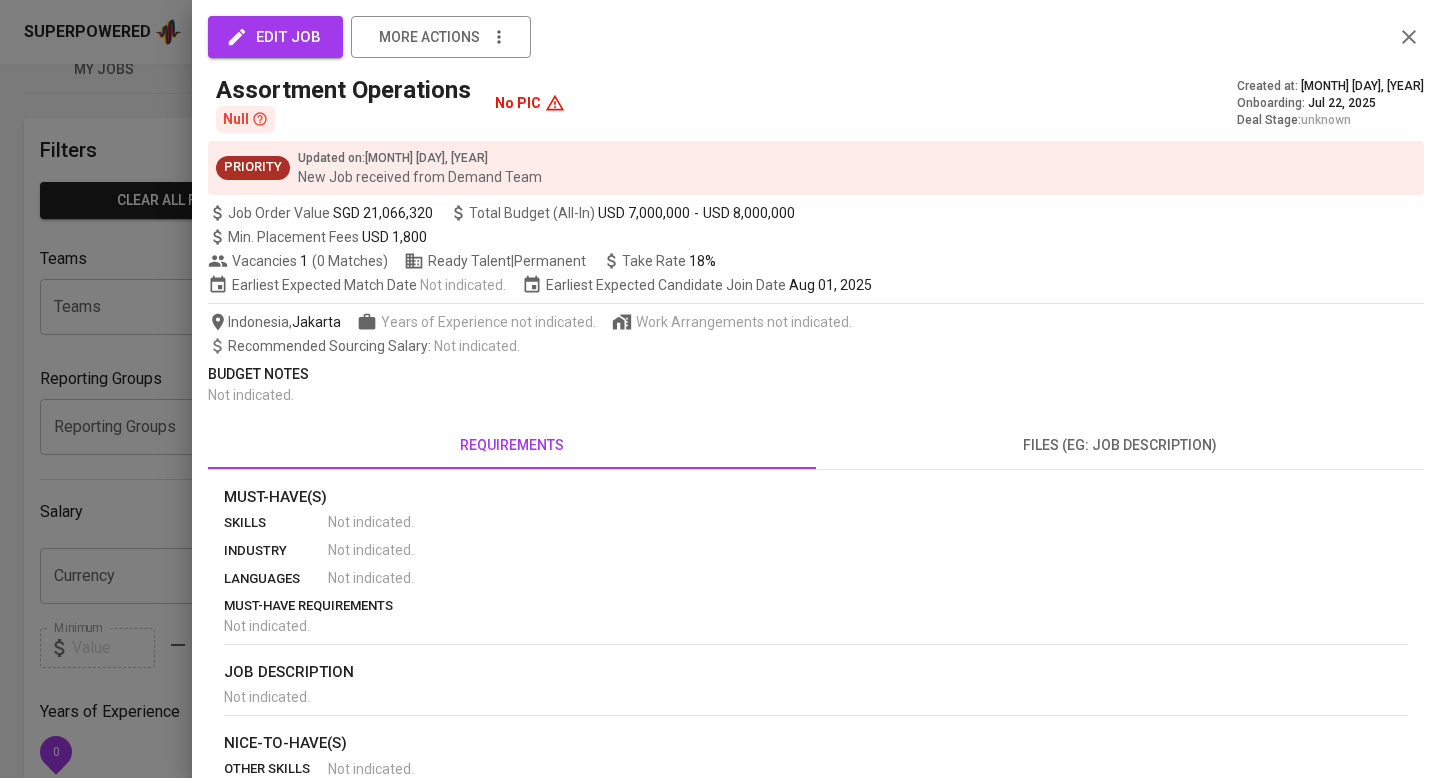 click 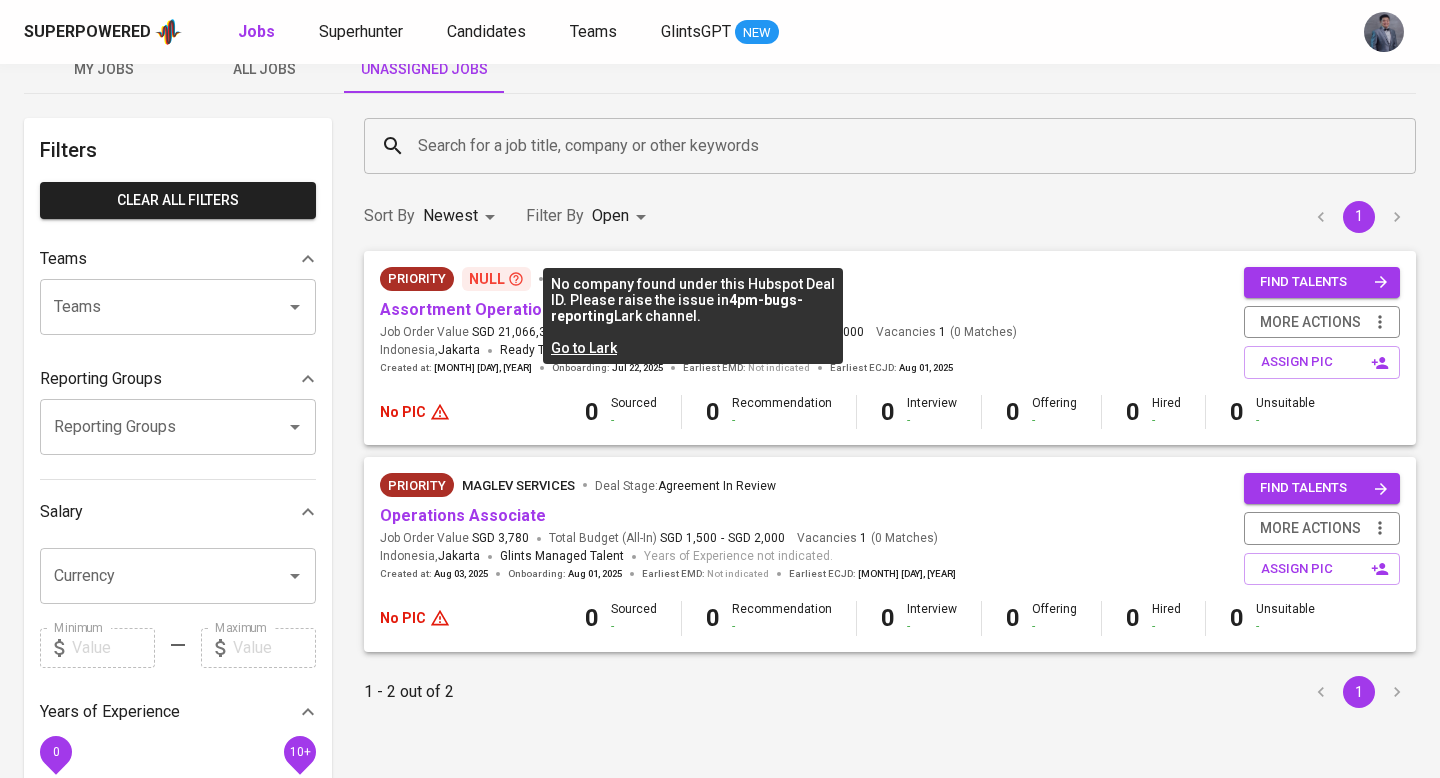 drag, startPoint x: 740, startPoint y: 285, endPoint x: 808, endPoint y: 315, distance: 74.323616 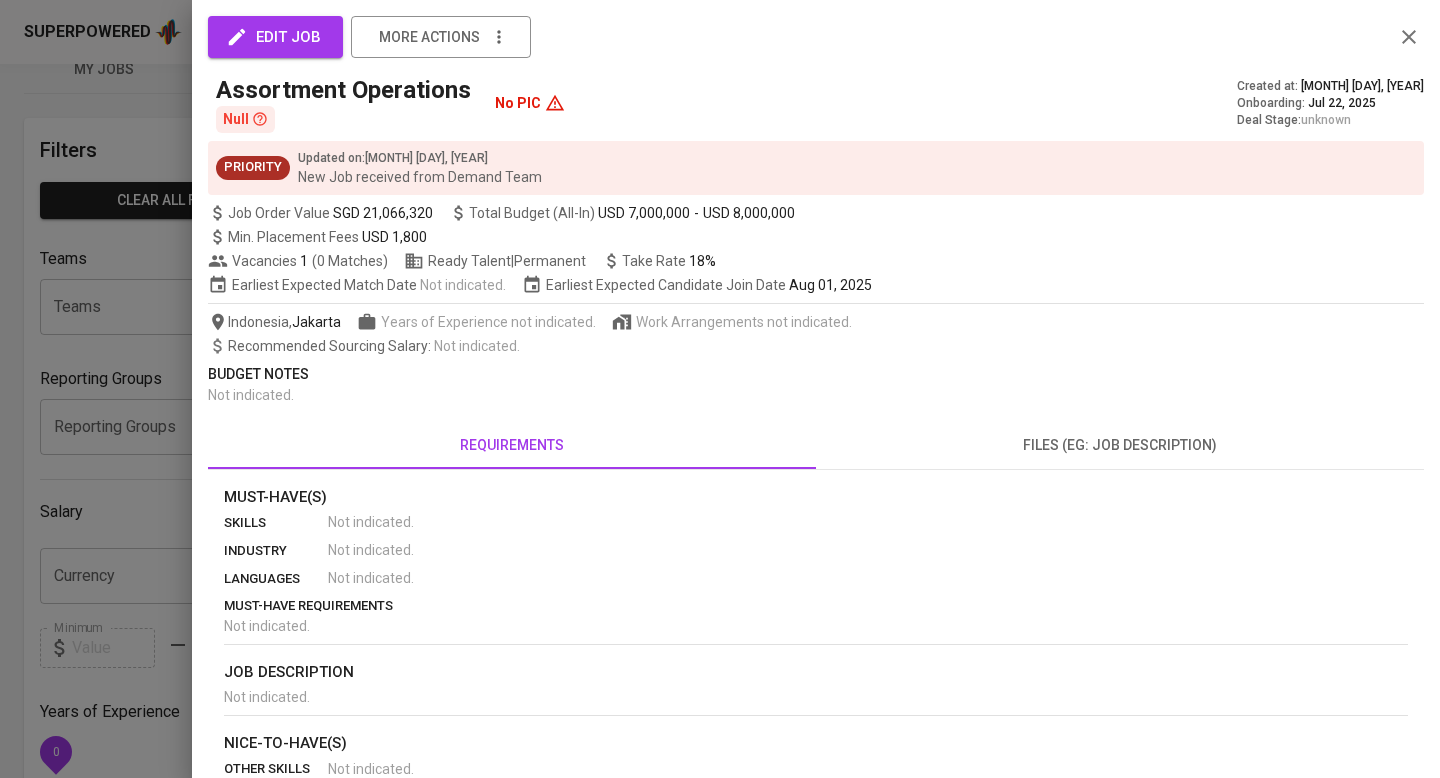 click 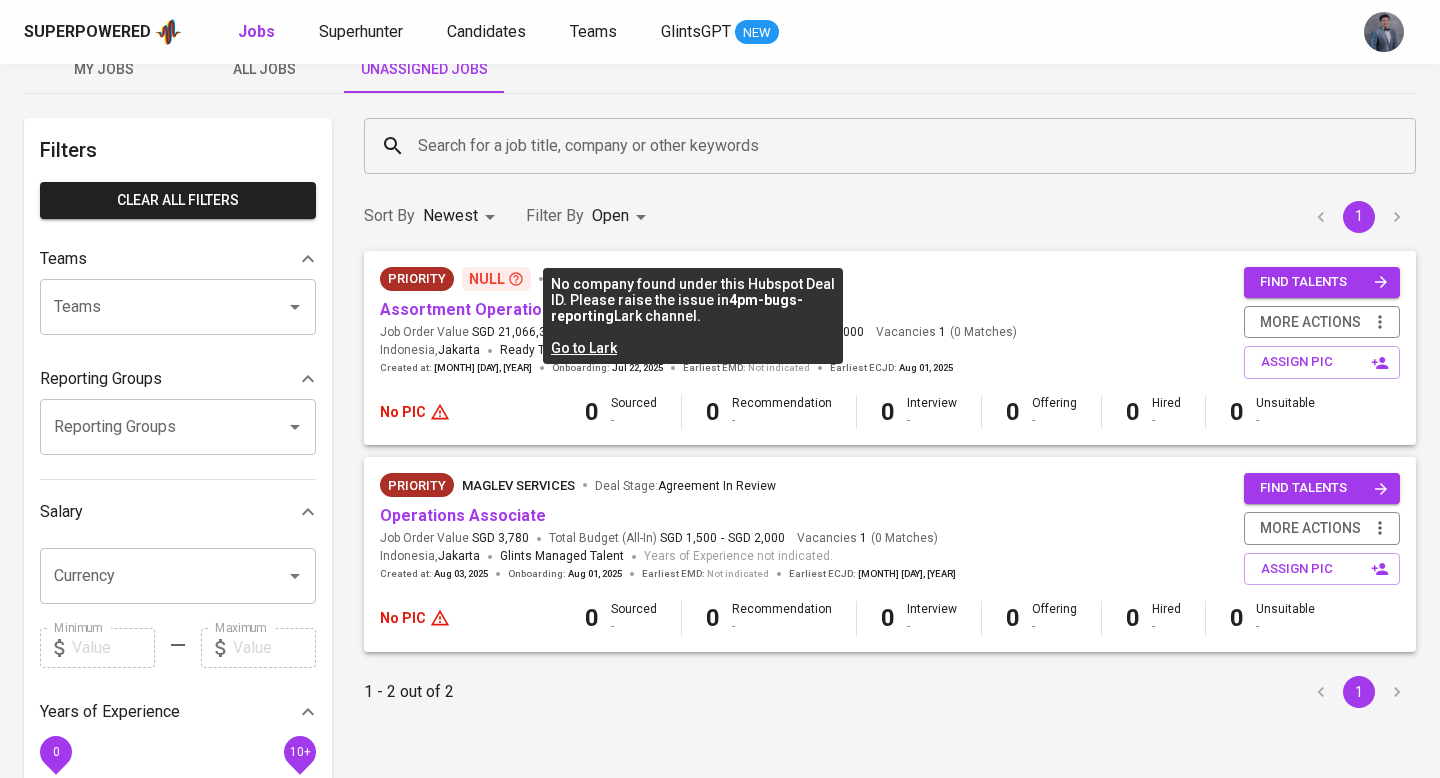 drag, startPoint x: 728, startPoint y: 299, endPoint x: 769, endPoint y: 318, distance: 45.188496 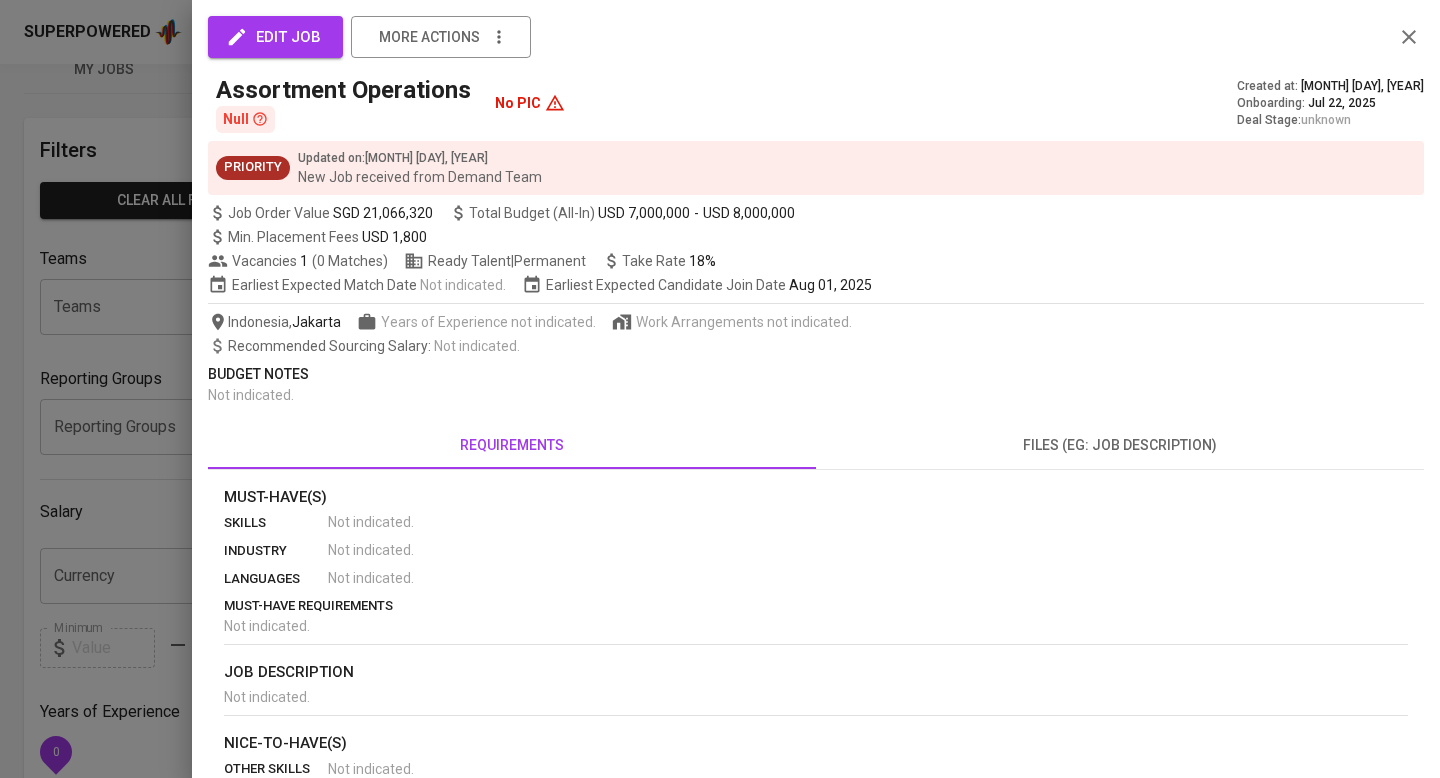 click at bounding box center (720, 389) 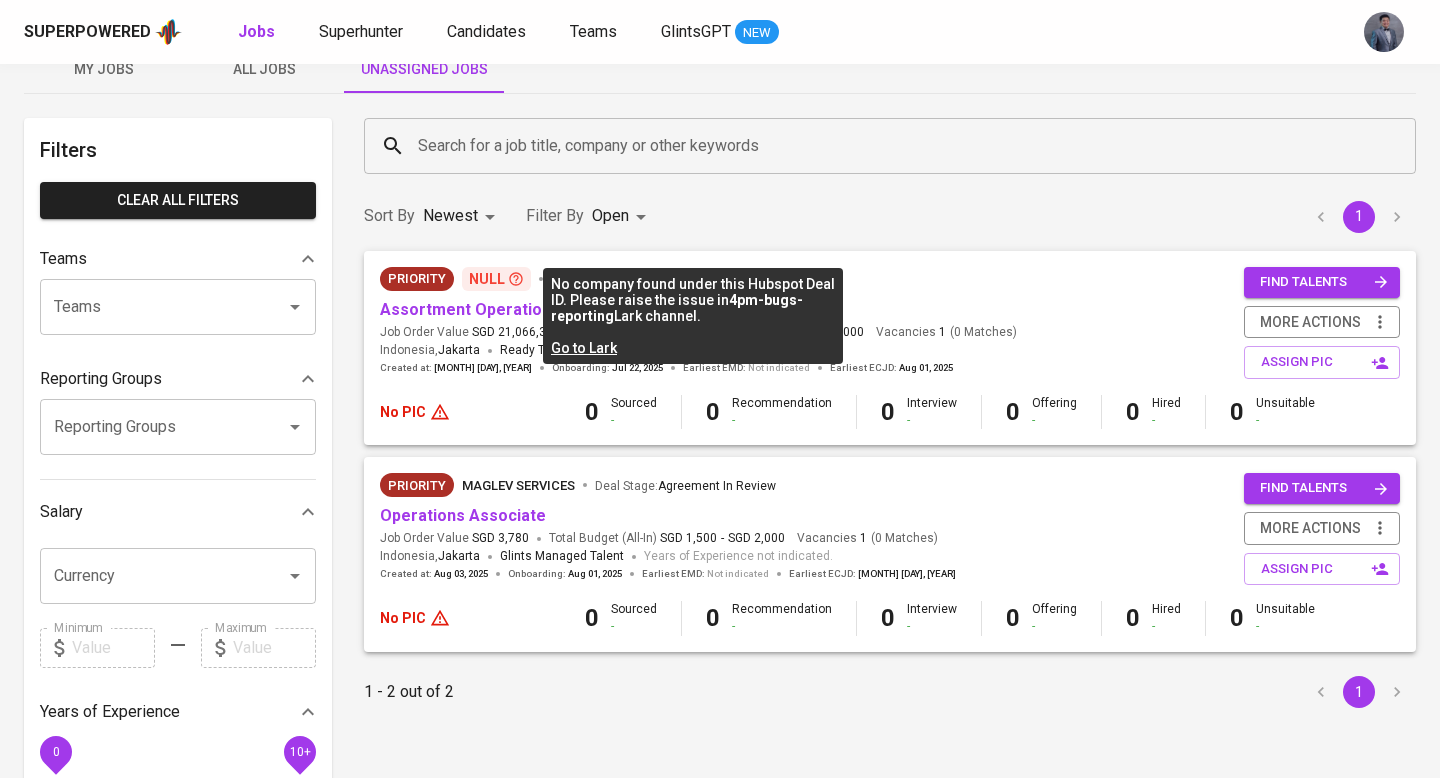 click on "Go to Lark" at bounding box center (584, 348) 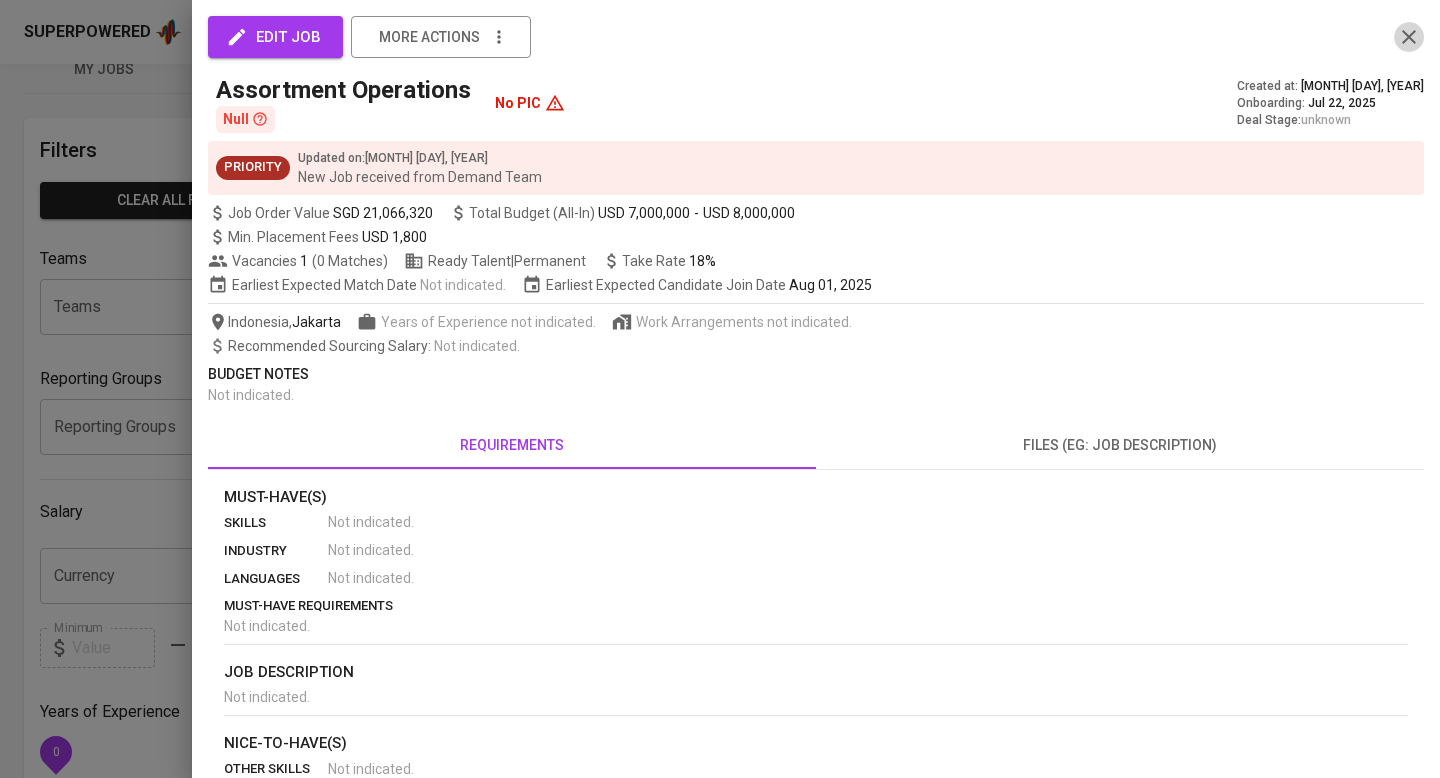 click 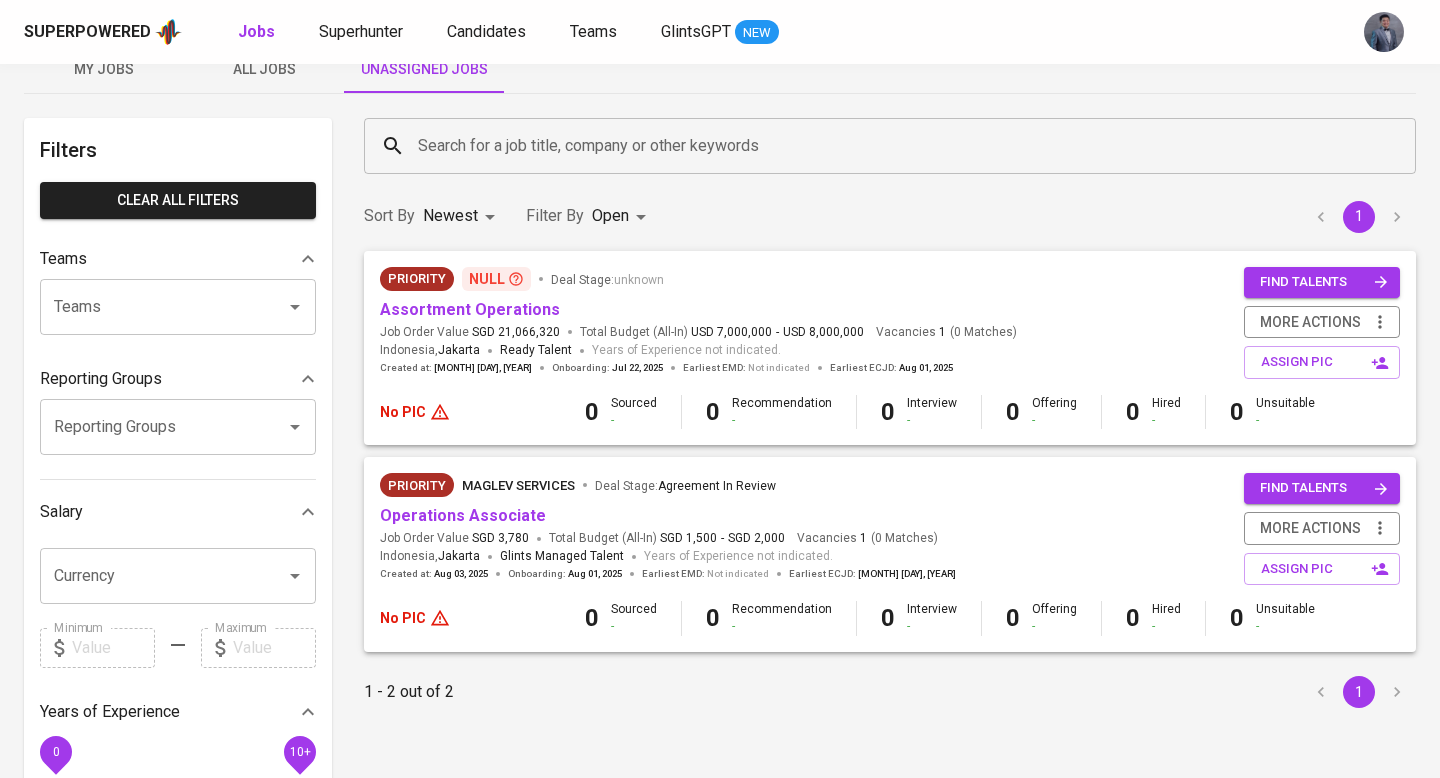scroll, scrollTop: 0, scrollLeft: 0, axis: both 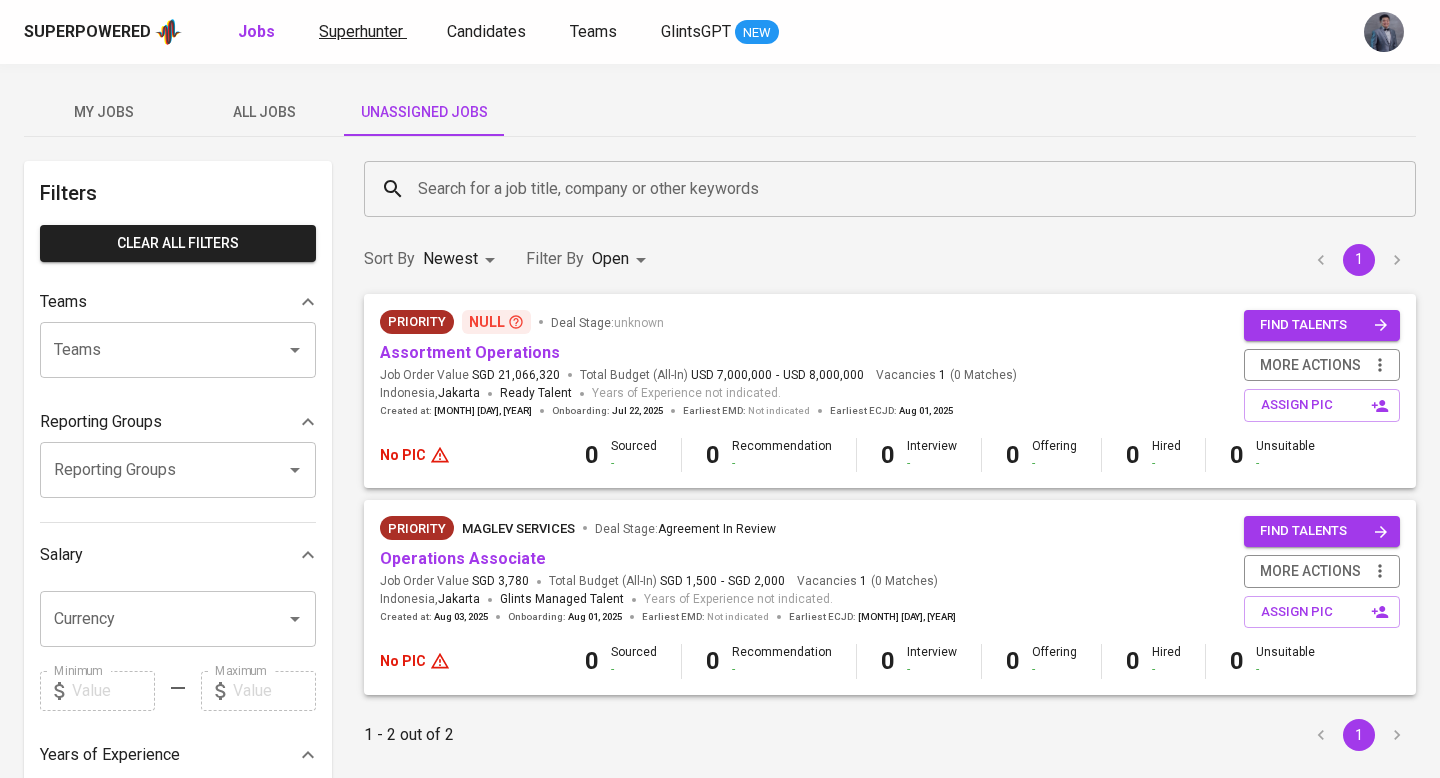 click on "Superhunter" at bounding box center (361, 31) 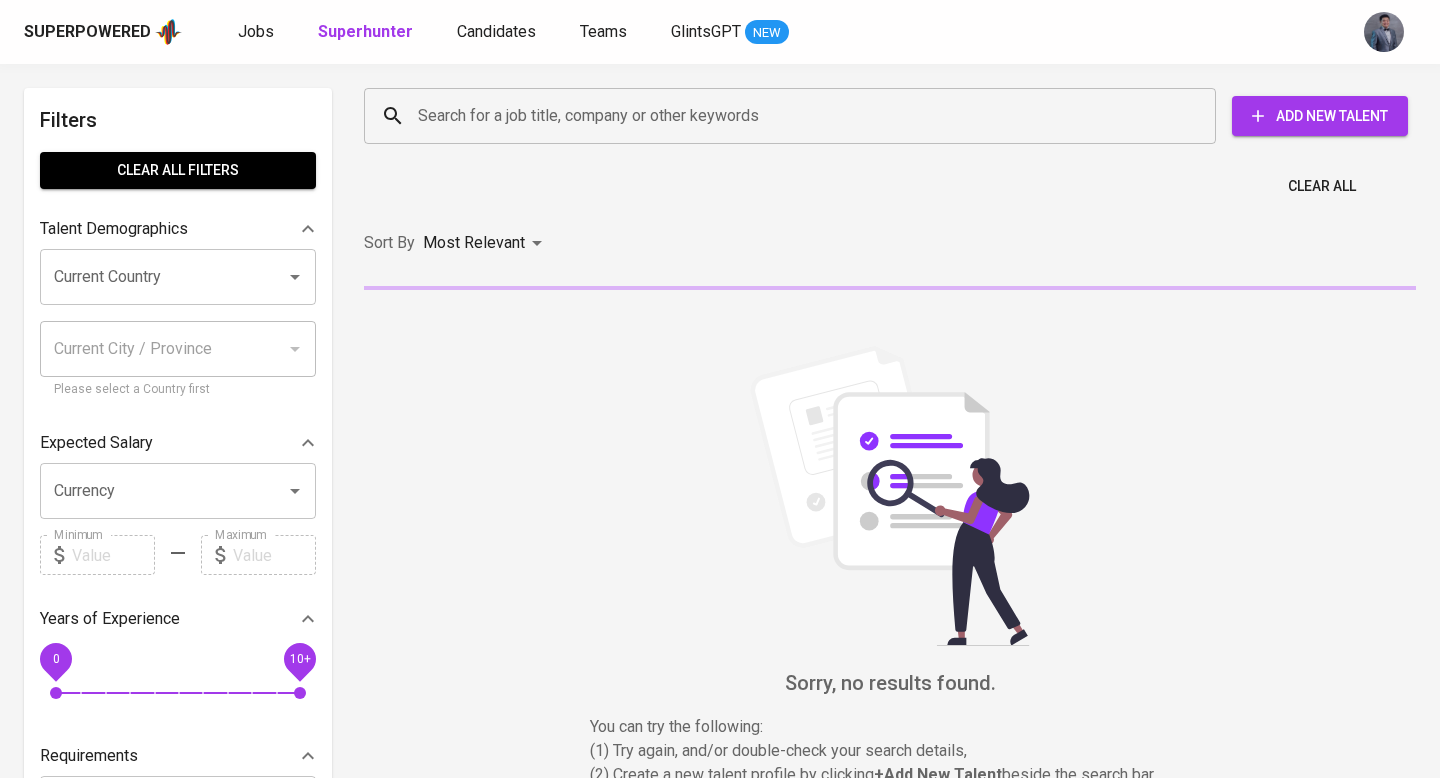 click on "Search for a job title, company or other keywords" at bounding box center [795, 116] 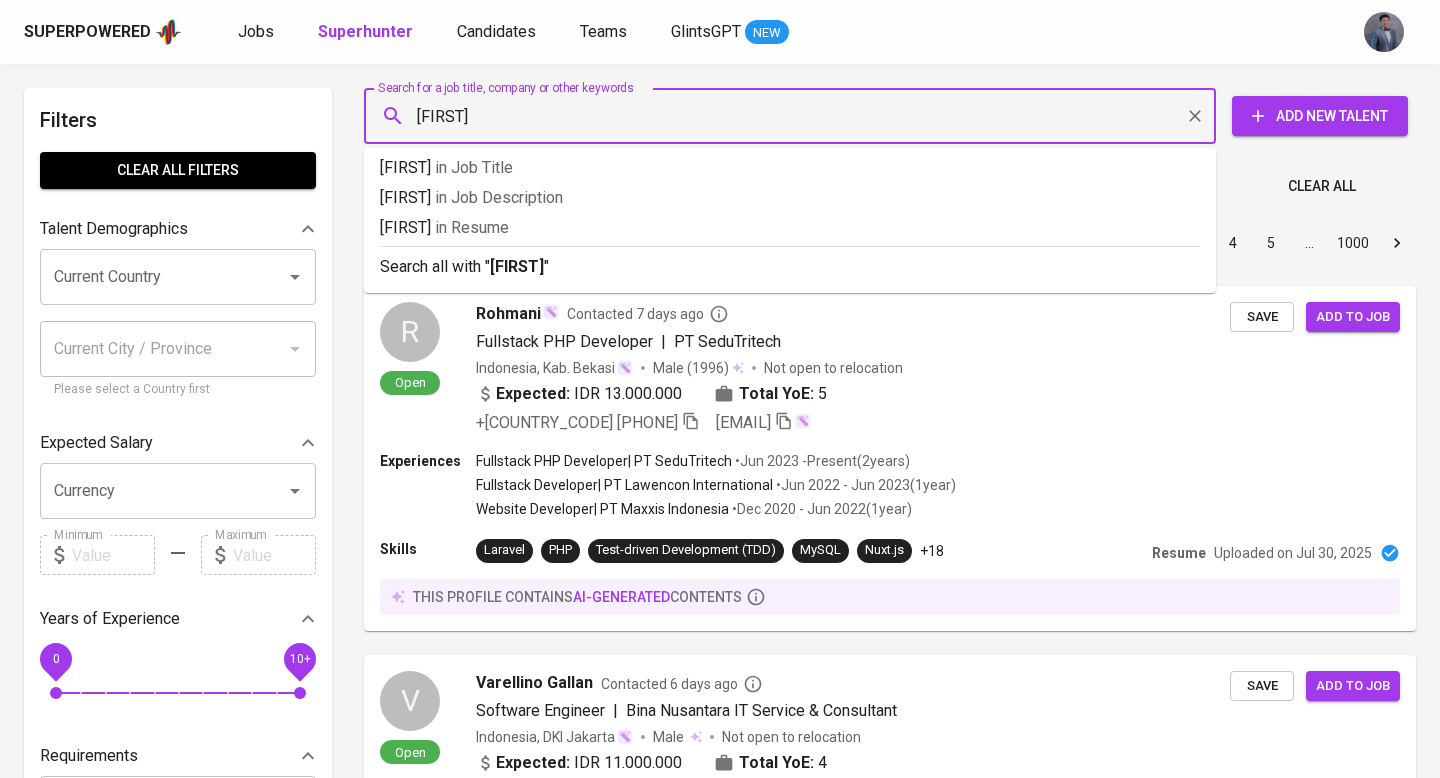 type on "[FIRST]" 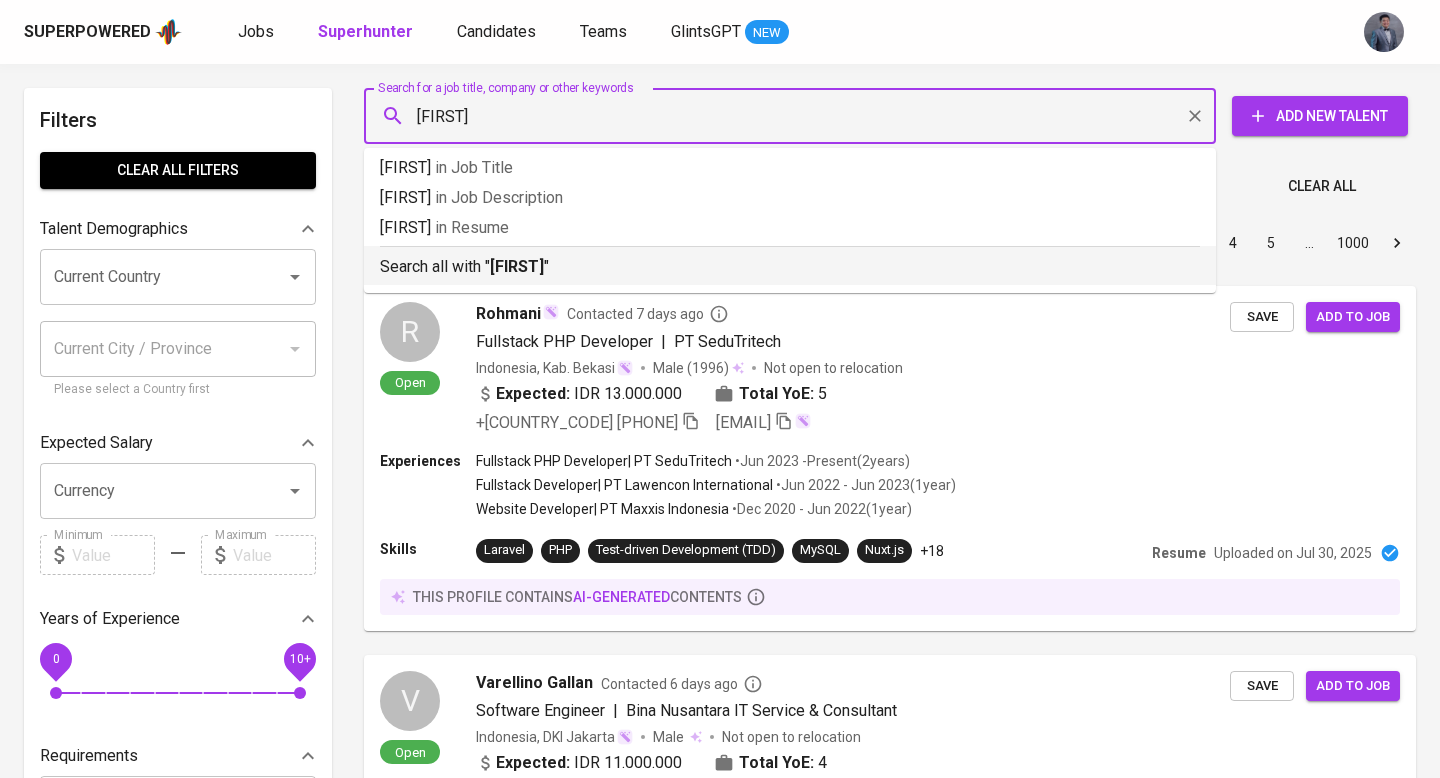 click on "[FIRST]" at bounding box center (517, 266) 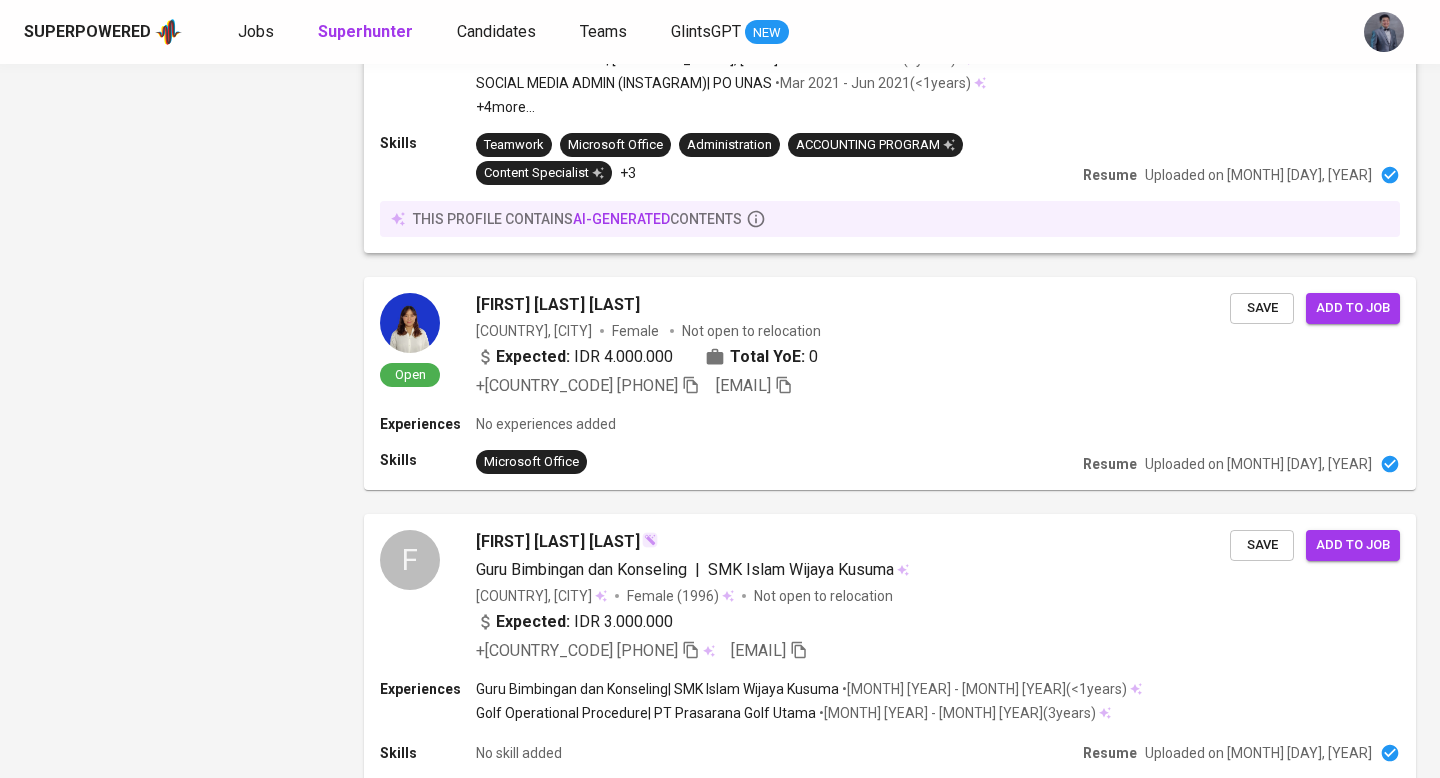 scroll, scrollTop: 1849, scrollLeft: 0, axis: vertical 